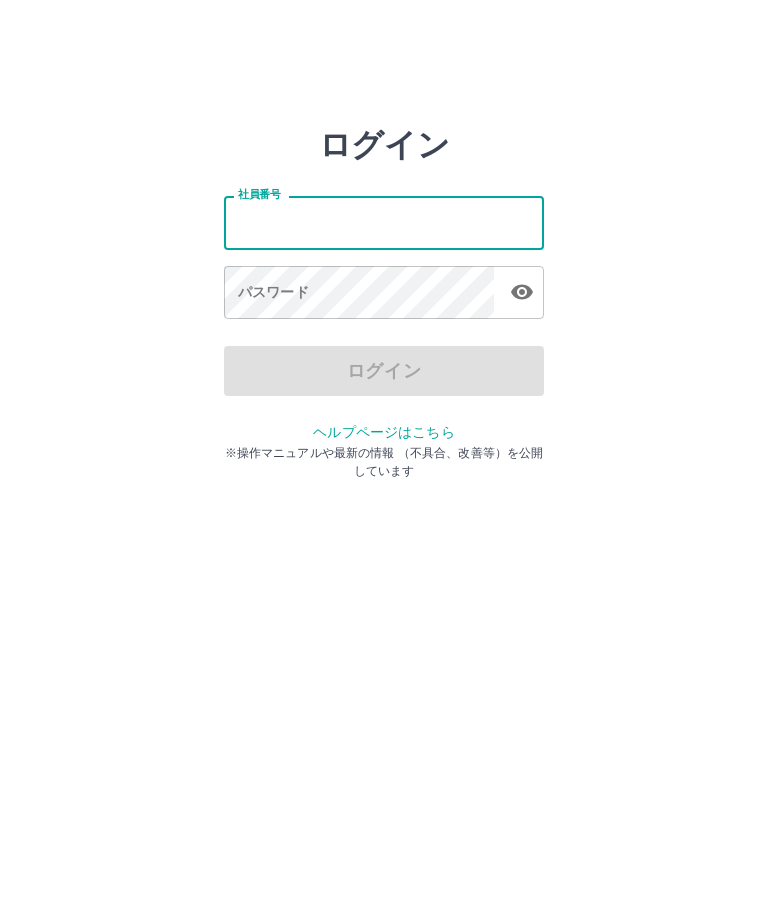 scroll, scrollTop: 0, scrollLeft: 0, axis: both 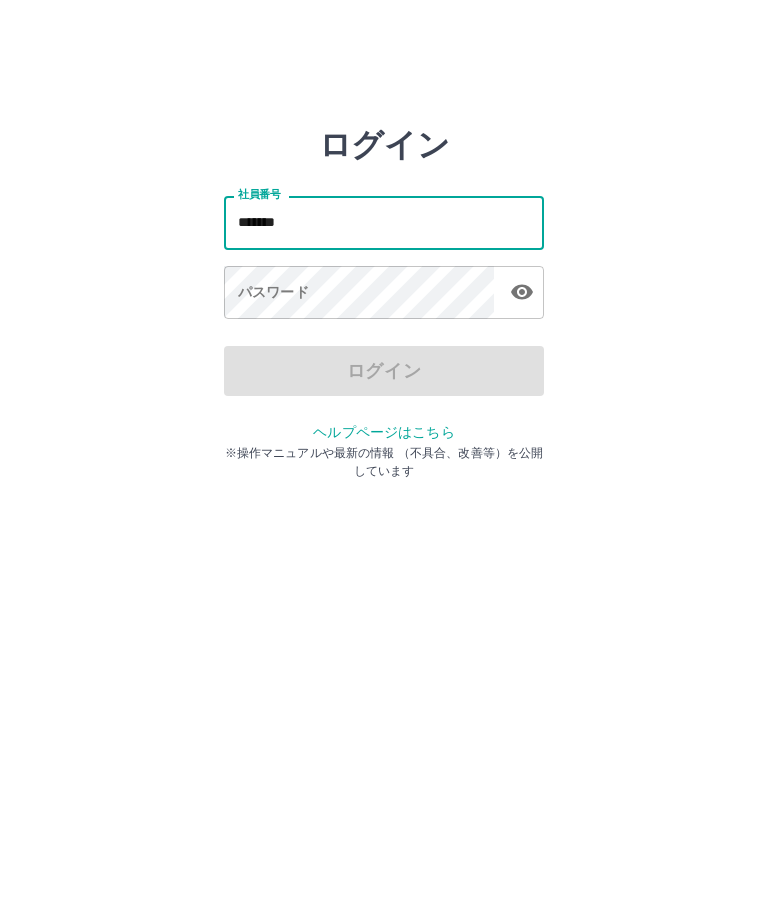 type on "*******" 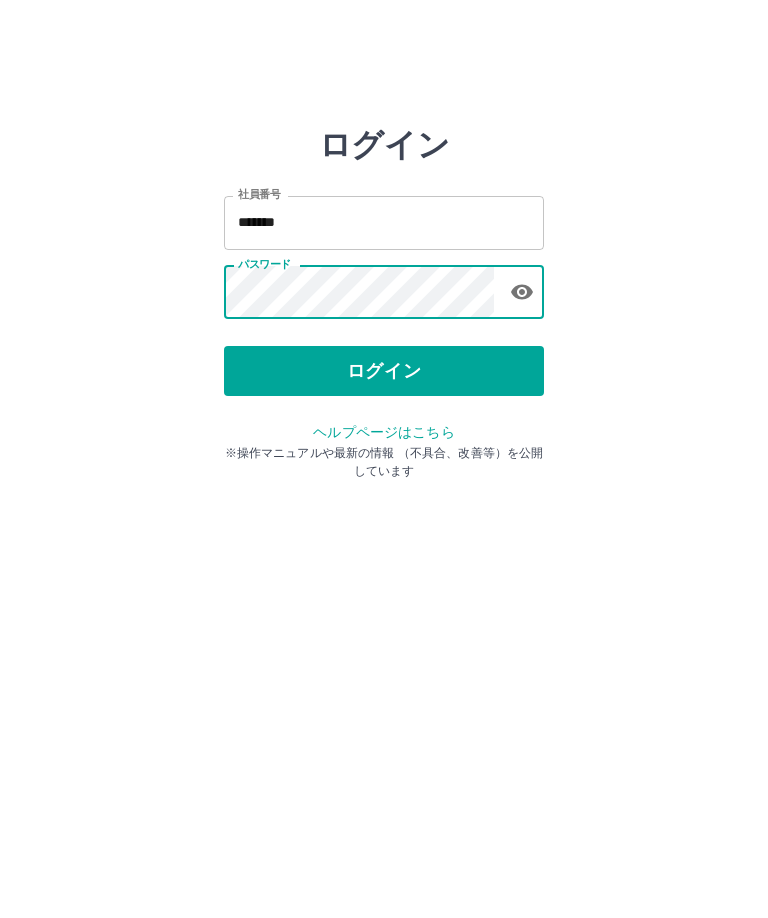 click on "ログイン" at bounding box center (384, 371) 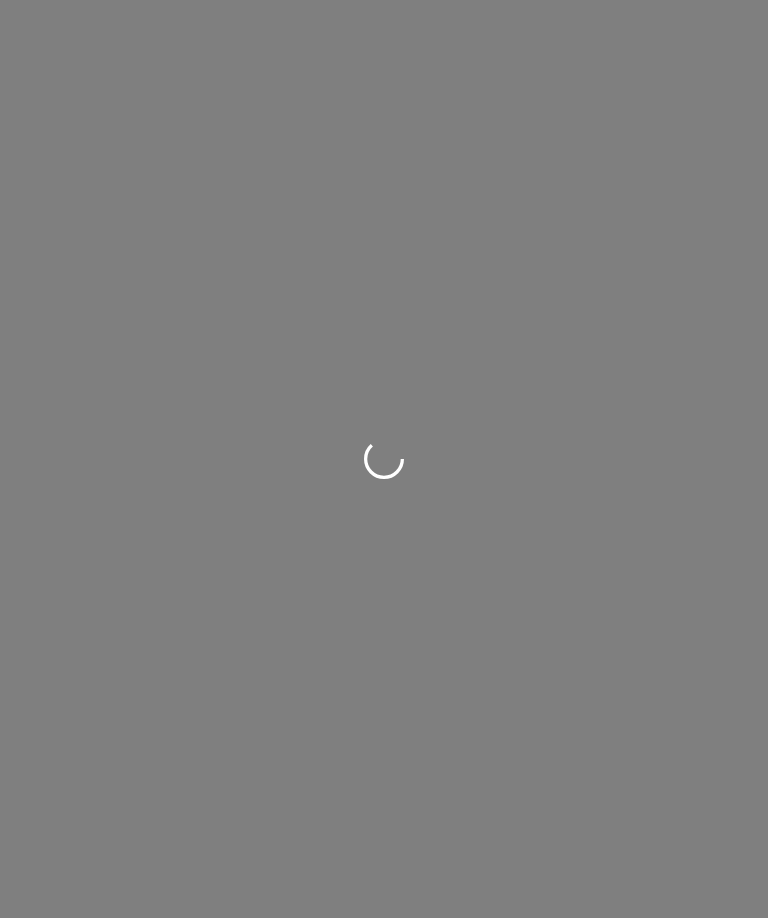 scroll, scrollTop: 0, scrollLeft: 0, axis: both 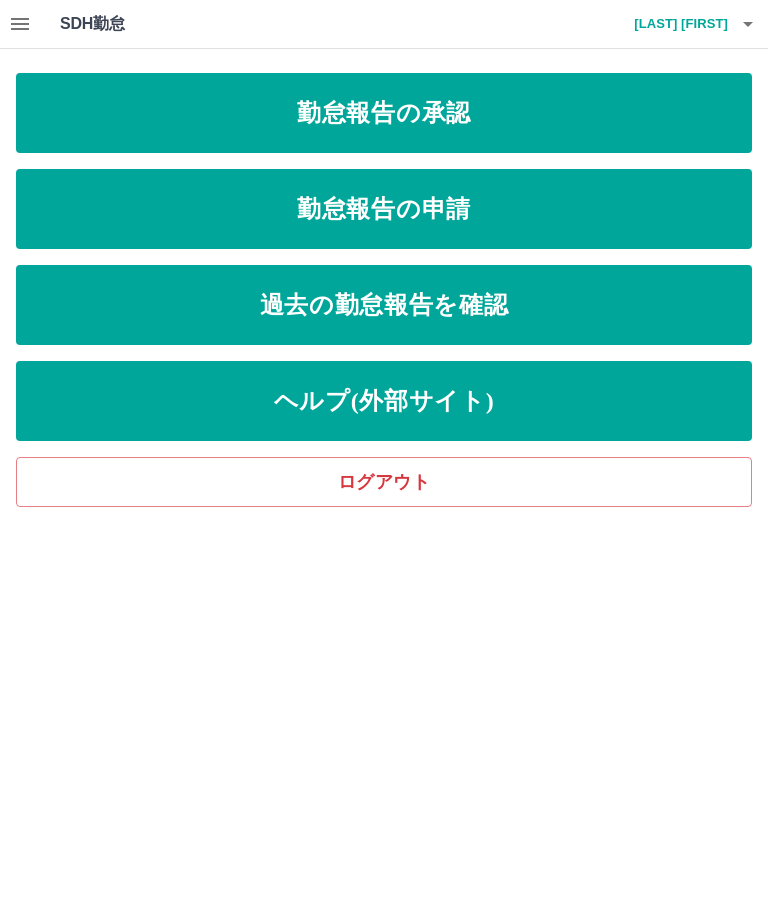 click on "勤怠報告の申請" at bounding box center [384, 209] 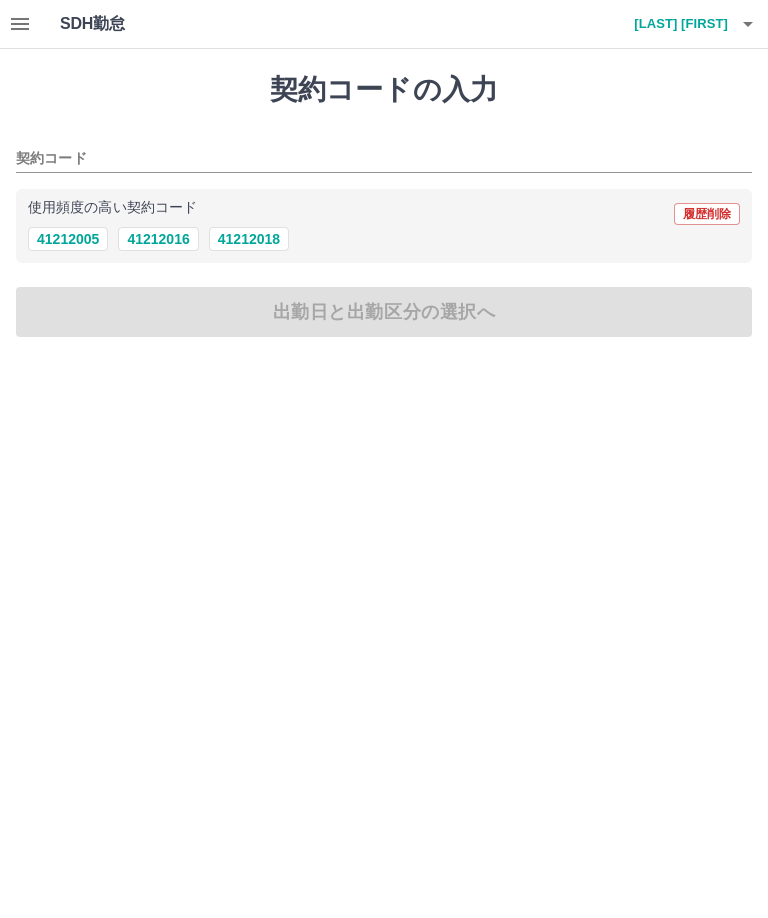 click on "使用頻度の高い契約コード 履歴削除" at bounding box center (384, 214) 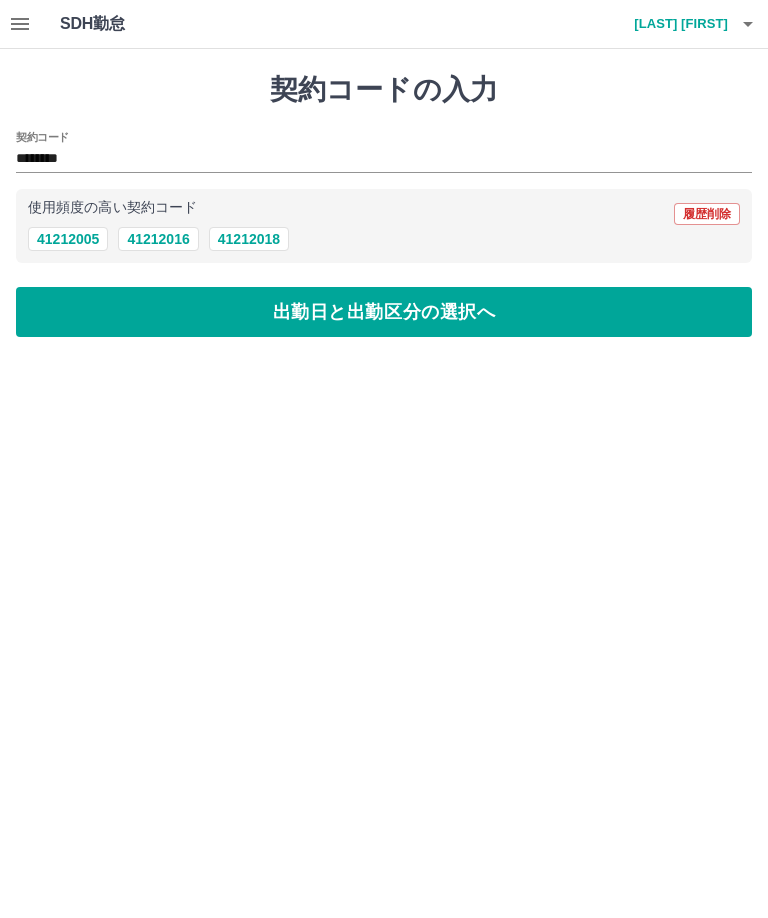 click on "出勤日と出勤区分の選択へ" at bounding box center (384, 312) 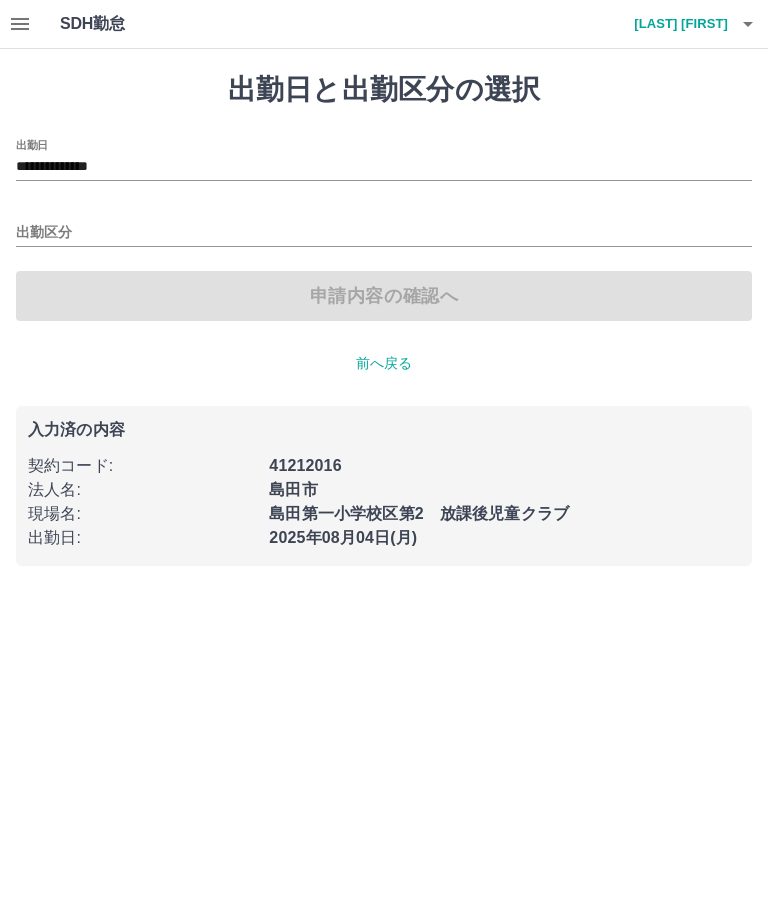 click on "**********" at bounding box center [384, 167] 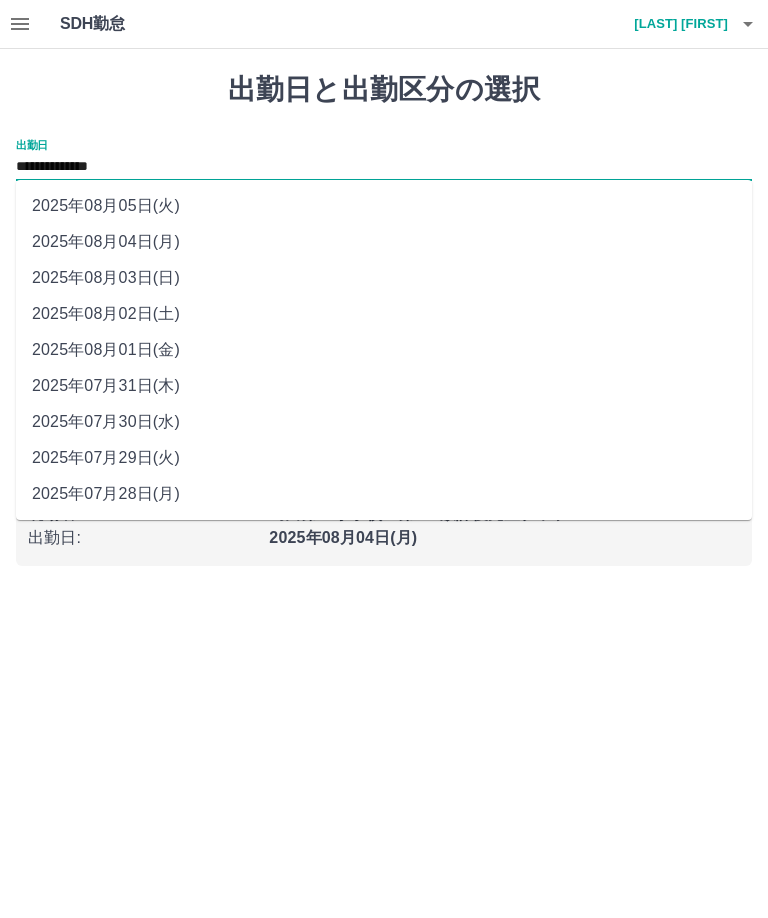 click on "2025年08月03日(日)" at bounding box center (384, 278) 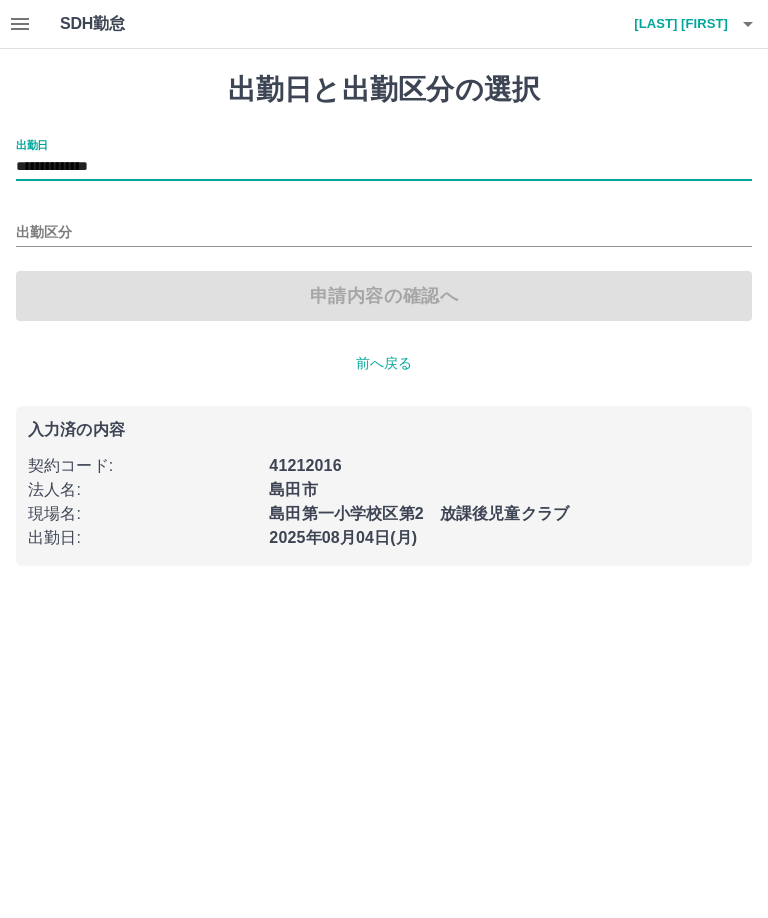 click on "出勤区分" at bounding box center [384, 233] 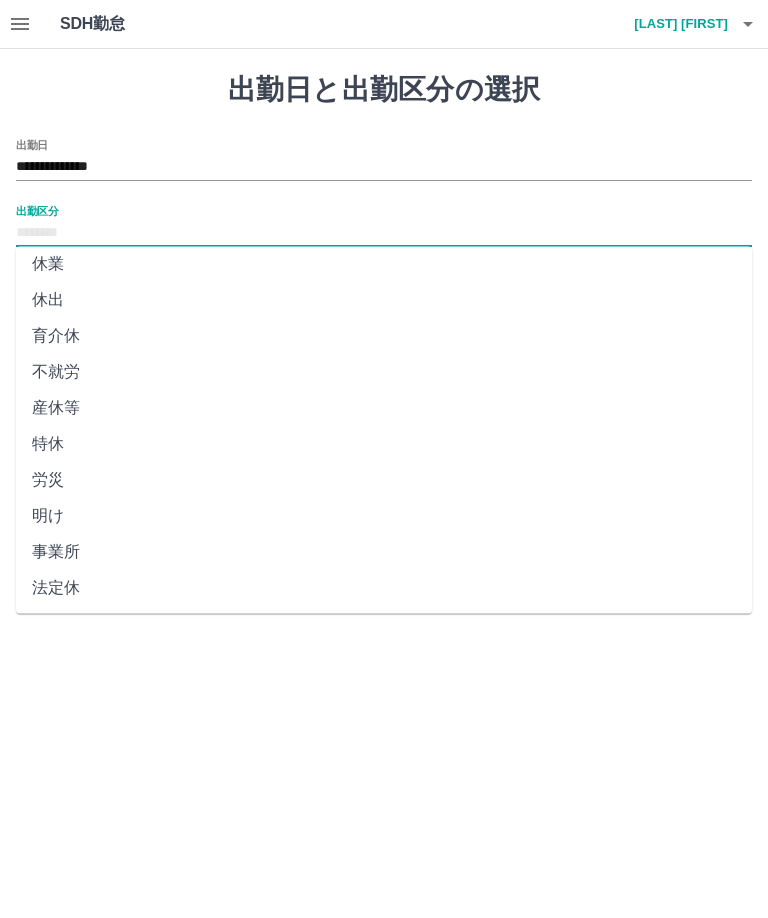 scroll, scrollTop: 258, scrollLeft: 0, axis: vertical 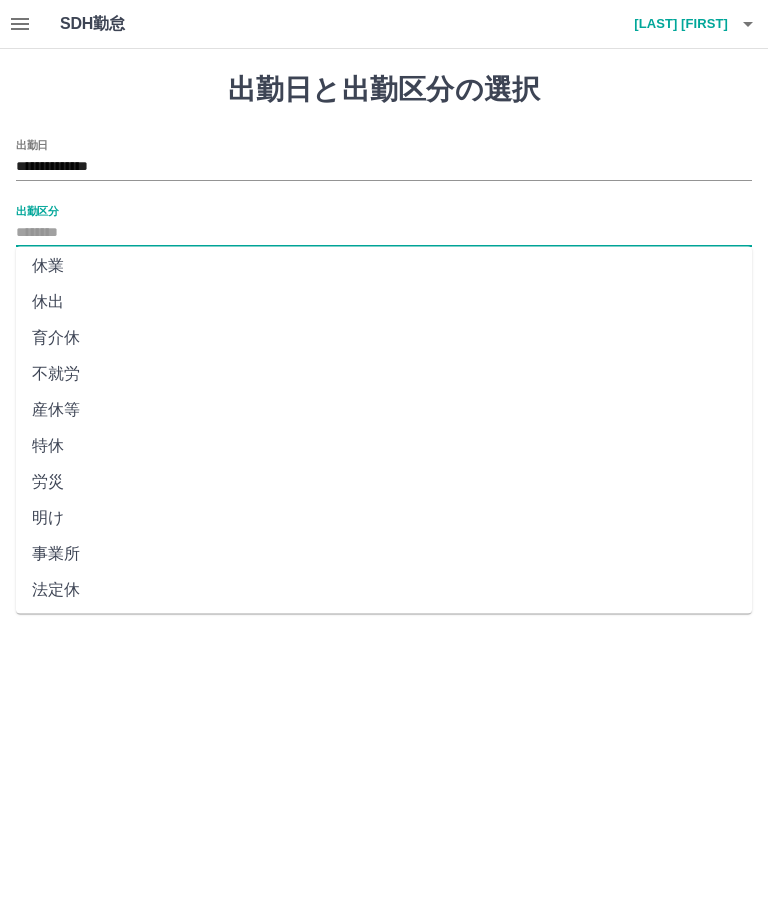 click on "法定休" at bounding box center [384, 591] 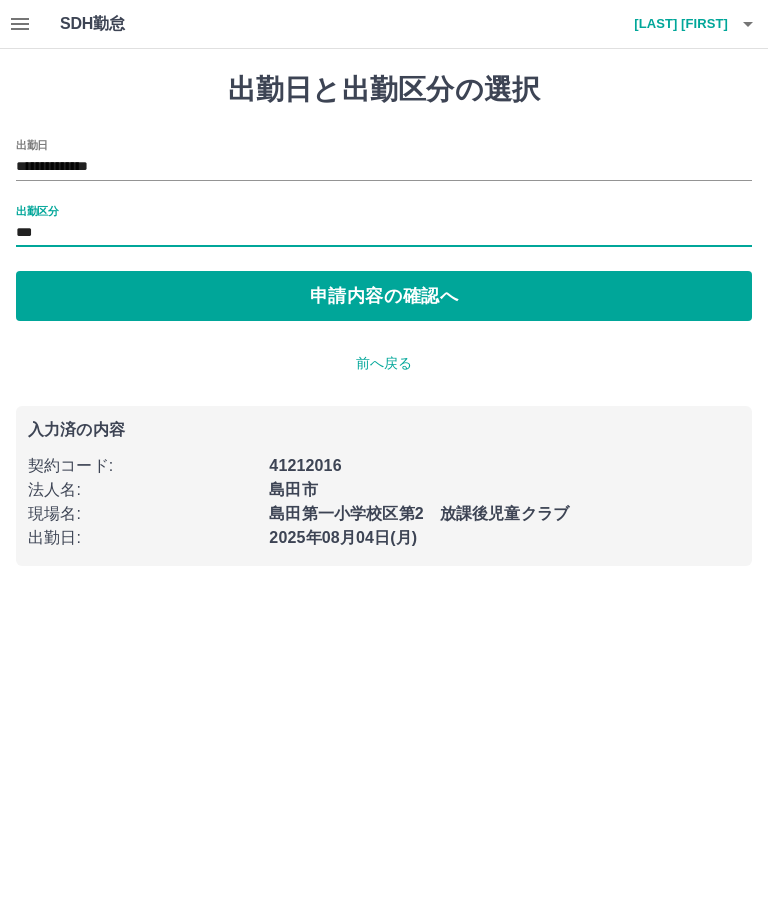 click on "申請内容の確認へ" at bounding box center (384, 296) 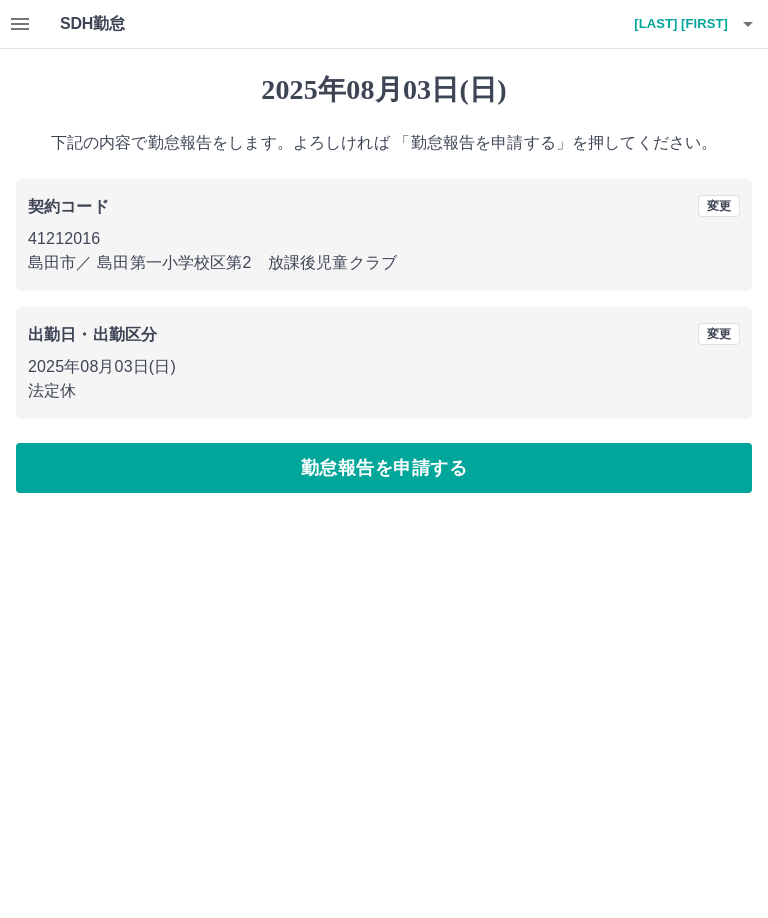 click on "勤怠報告を申請する" at bounding box center (384, 468) 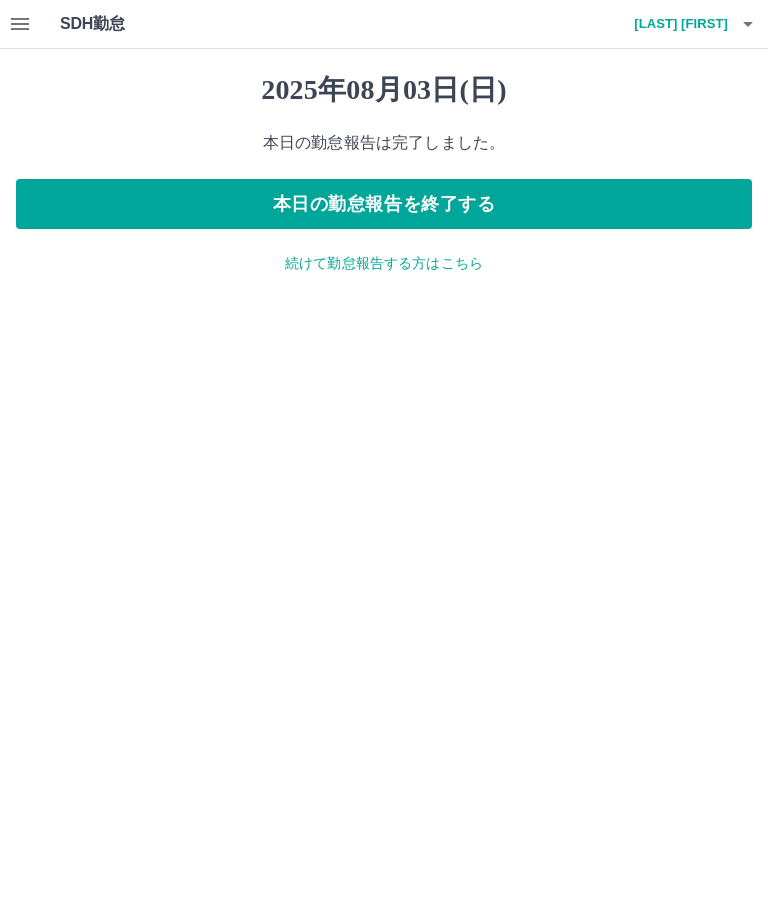 click on "続けて勤怠報告する方はこちら" at bounding box center [384, 263] 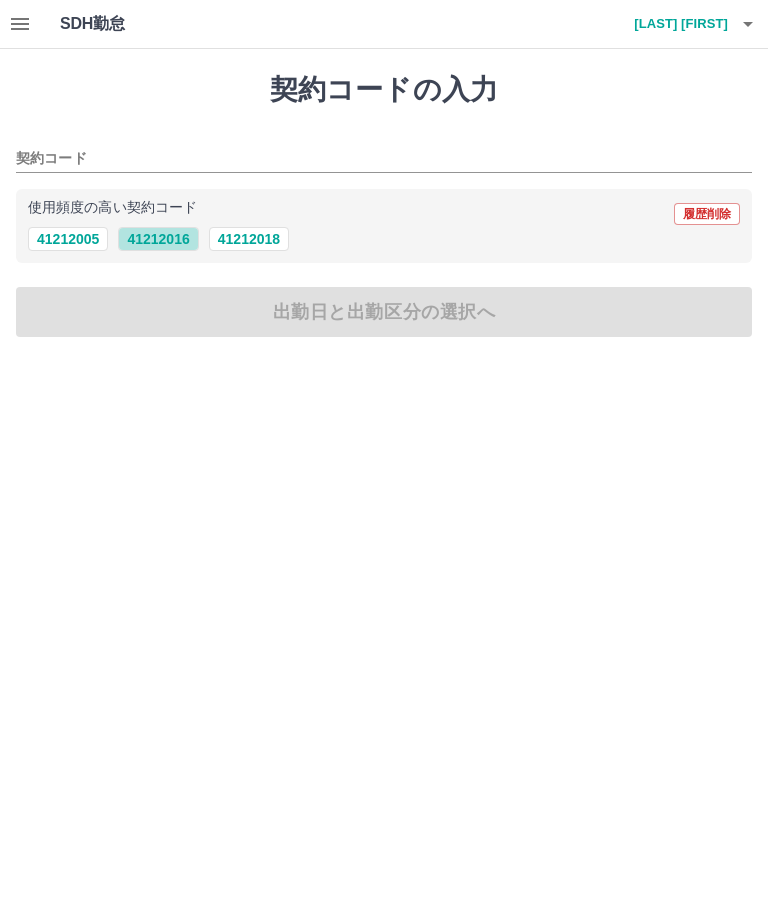 click on "41212016" at bounding box center (158, 239) 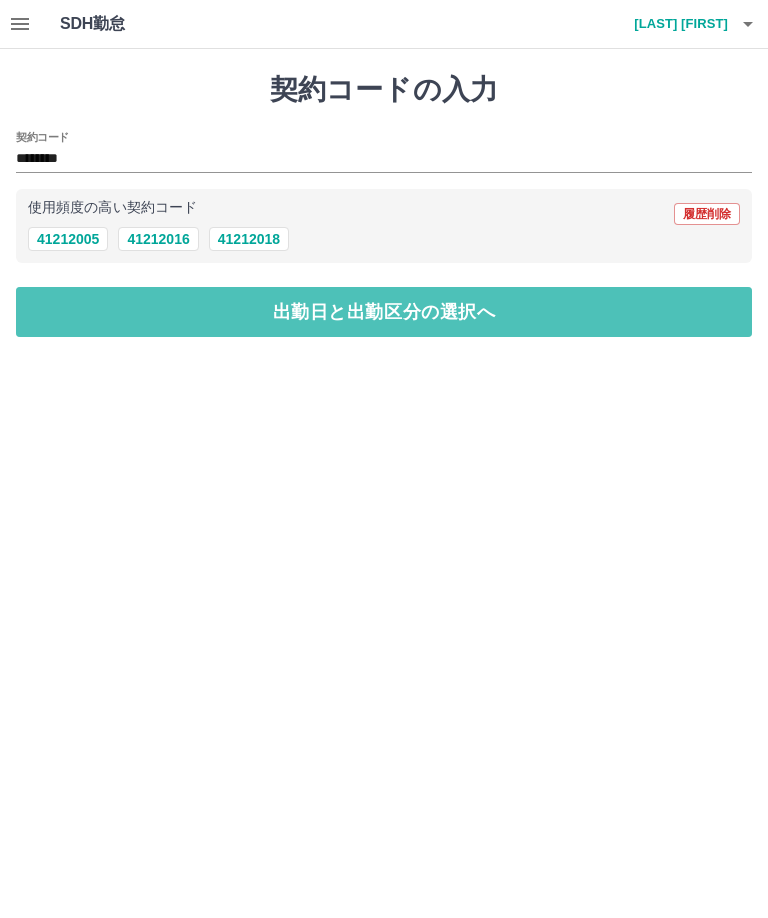 click on "出勤日と出勤区分の選択へ" at bounding box center [384, 312] 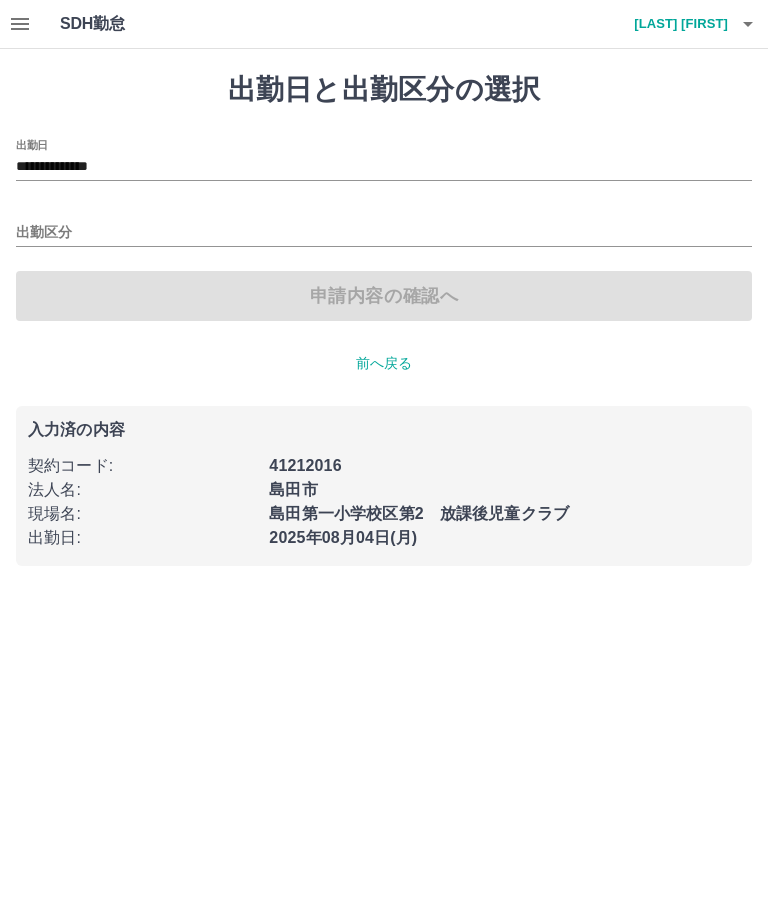 click on "出勤区分" at bounding box center [384, 233] 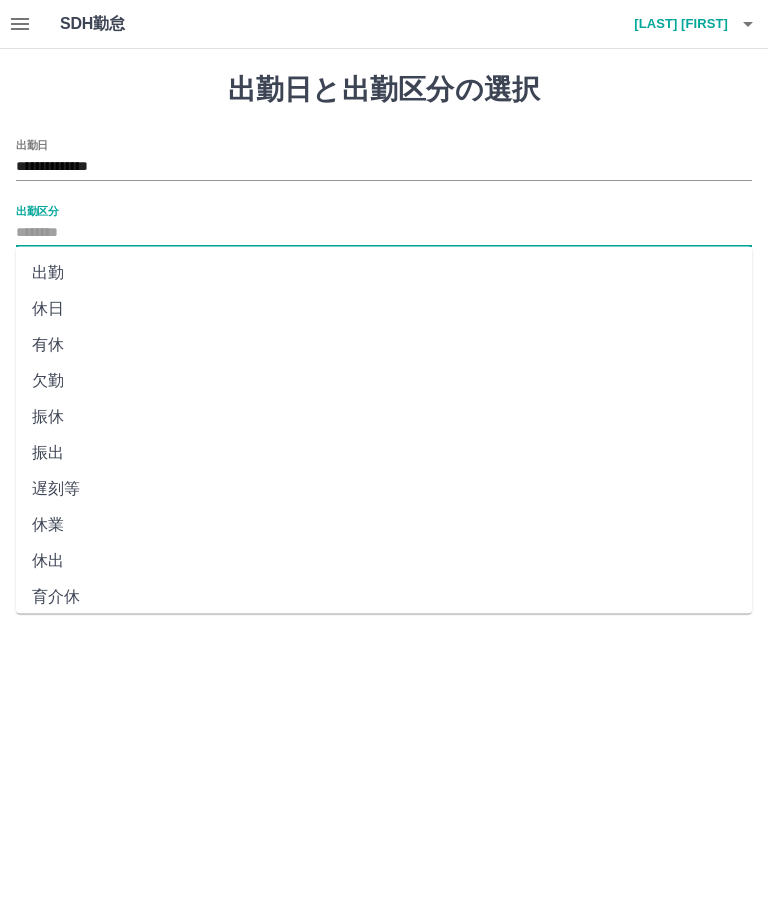 click on "出勤" at bounding box center (384, 273) 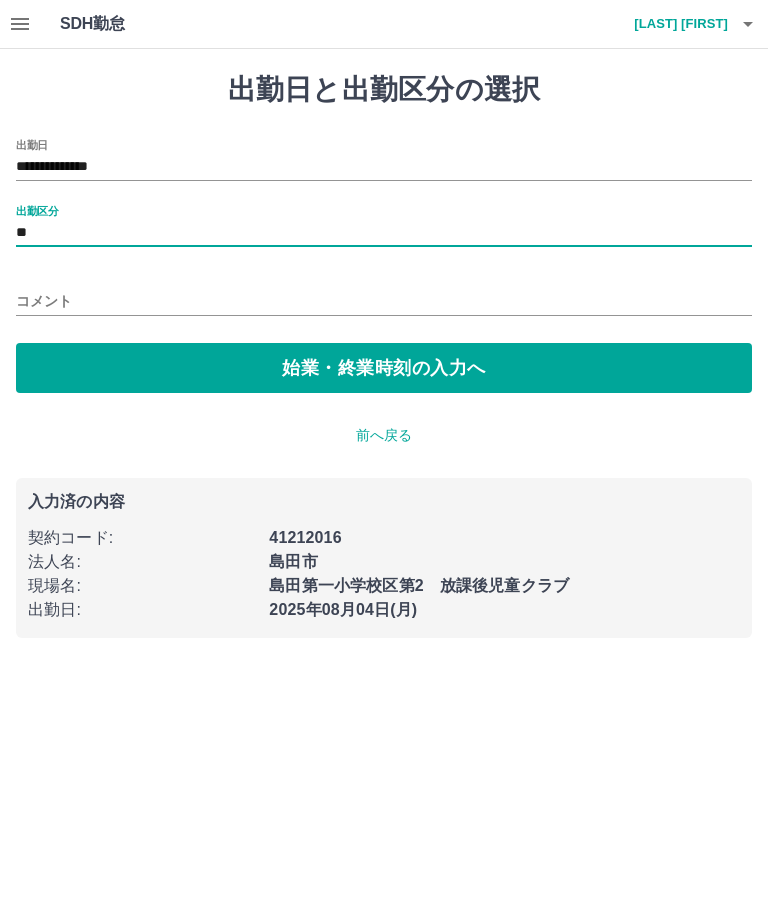 click on "始業・終業時刻の入力へ" at bounding box center [384, 368] 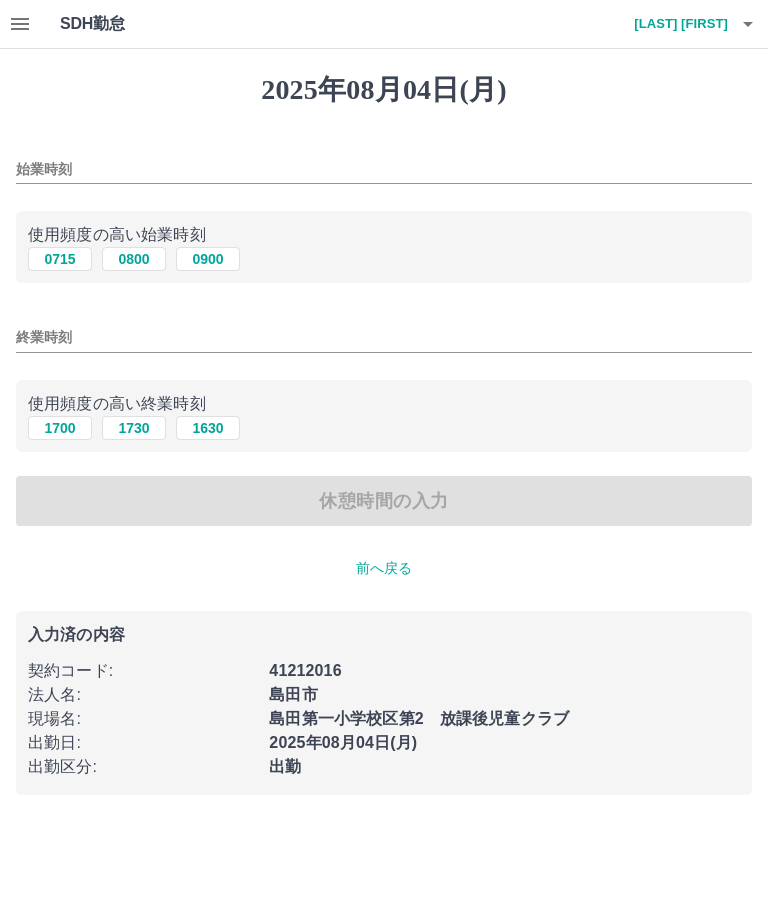 click on "0800" at bounding box center (134, 259) 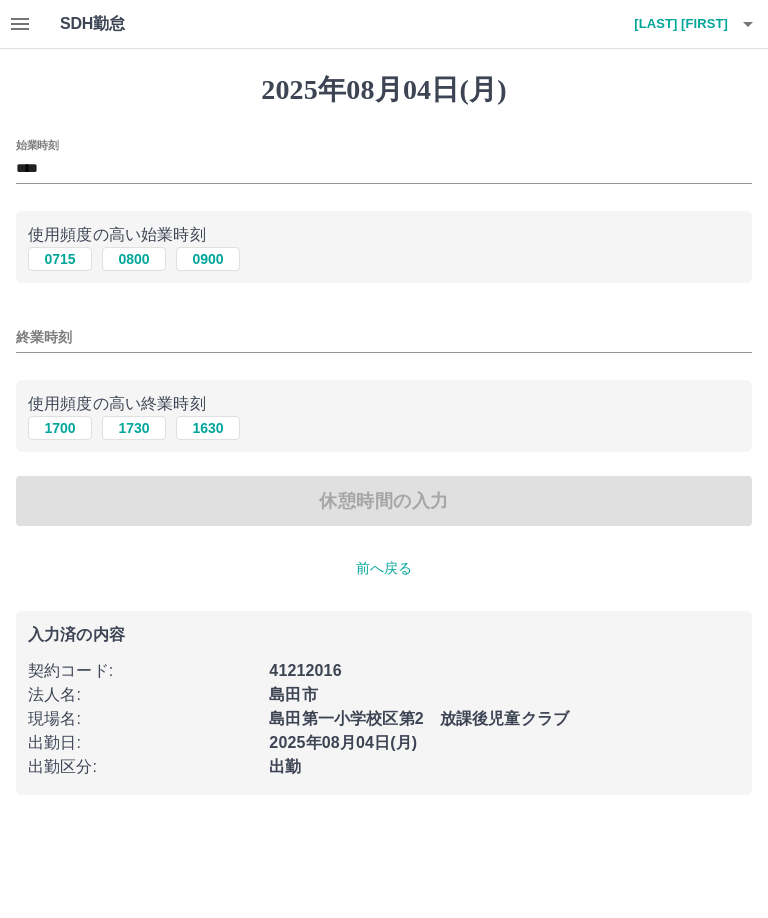 click on "終業時刻" at bounding box center (384, 337) 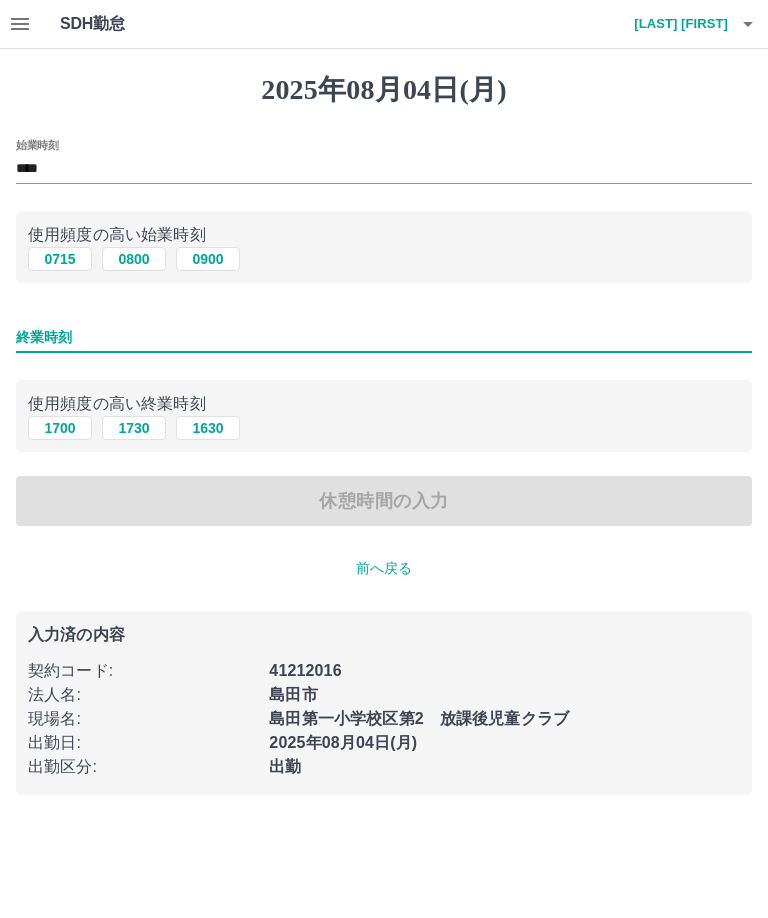 click on "1730" at bounding box center [134, 428] 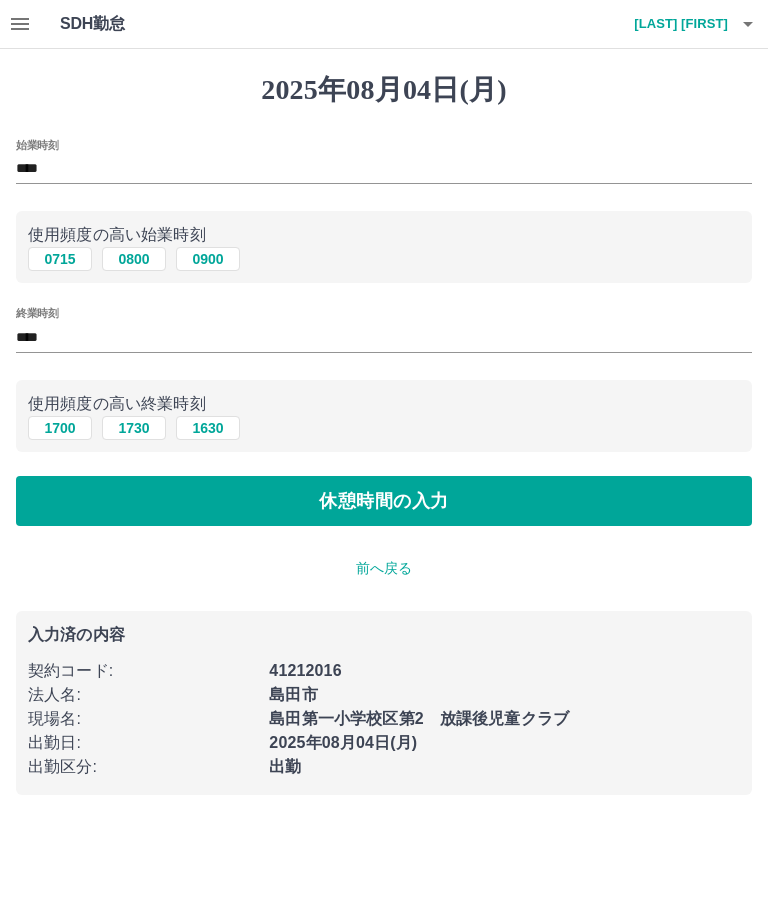 click on "休憩時間の入力" at bounding box center [384, 501] 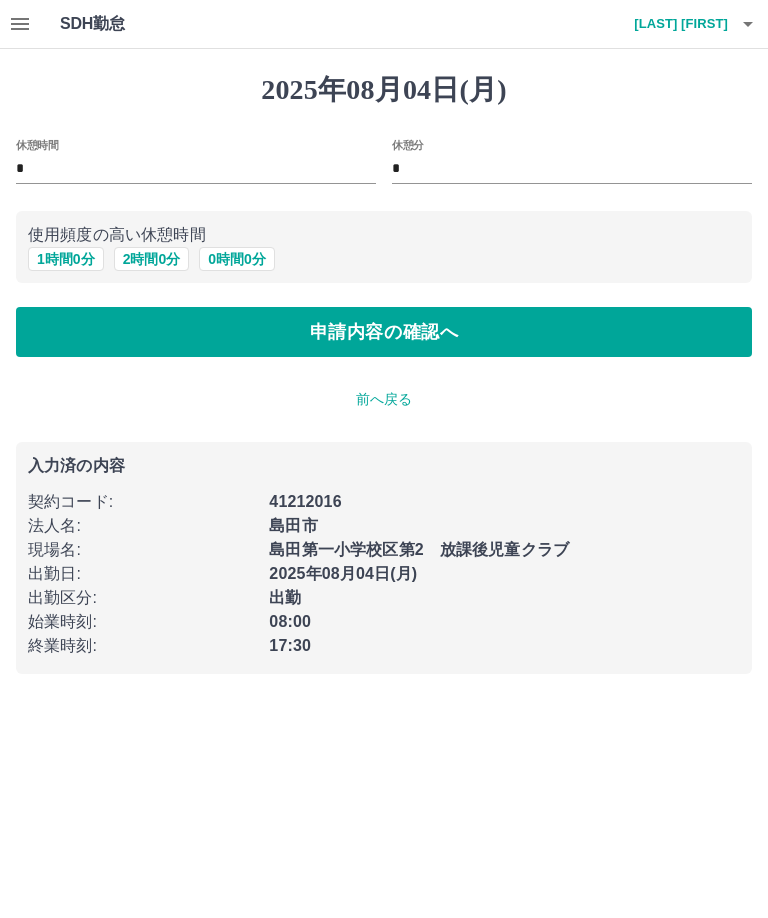 click on "1 時間 0 分" at bounding box center [66, 259] 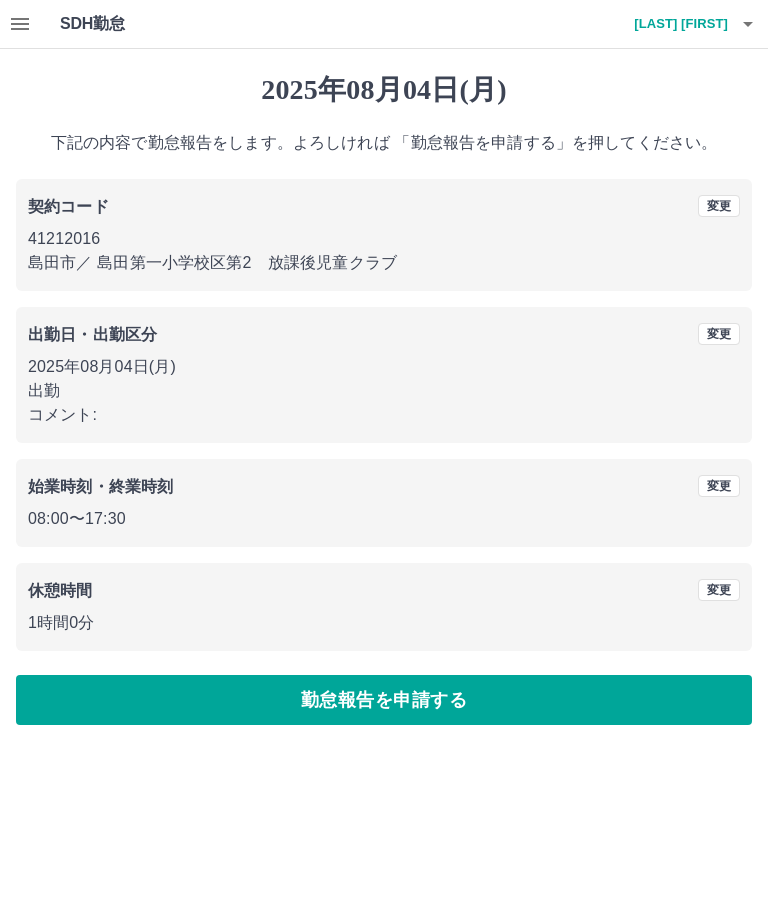 click on "勤怠報告を申請する" at bounding box center (384, 700) 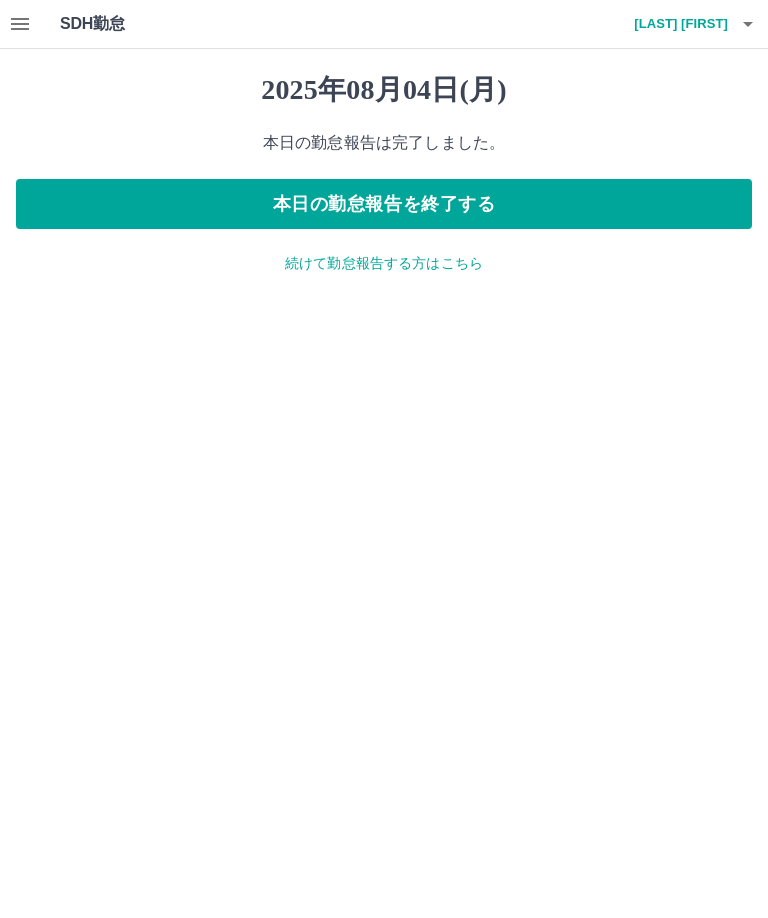 click on "本日の勤怠報告を終了する" at bounding box center (384, 204) 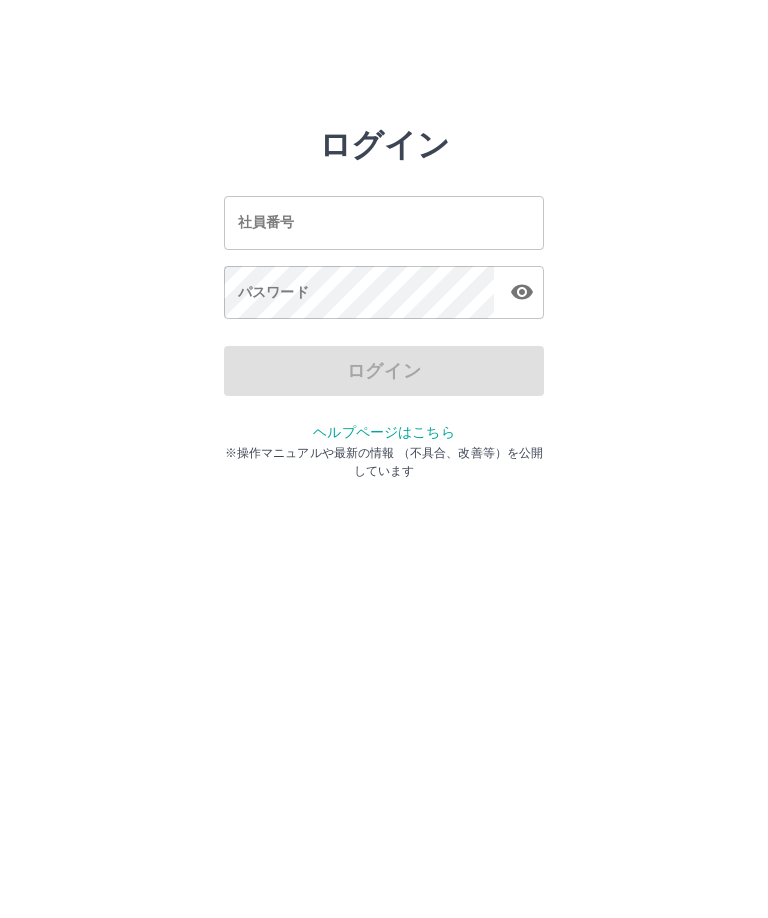 scroll, scrollTop: 0, scrollLeft: 0, axis: both 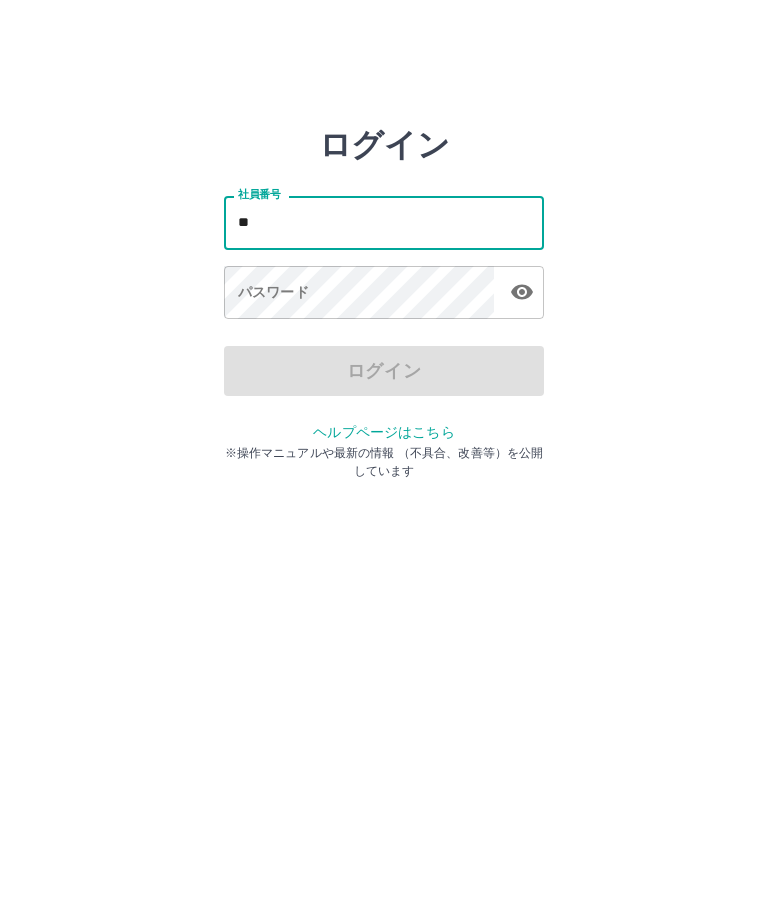 type on "*" 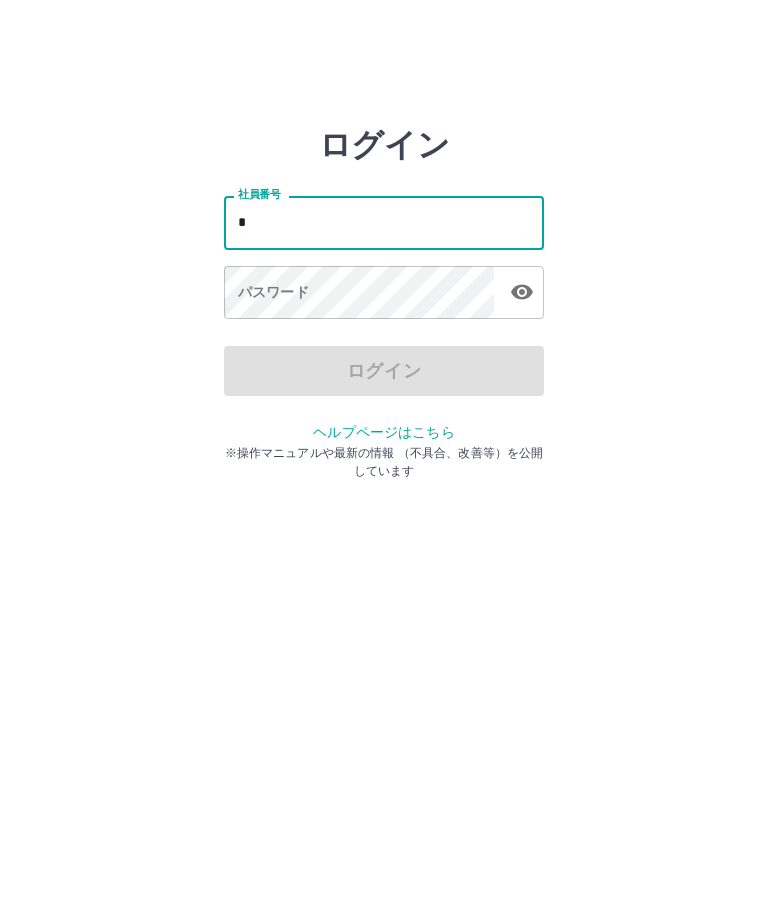 type 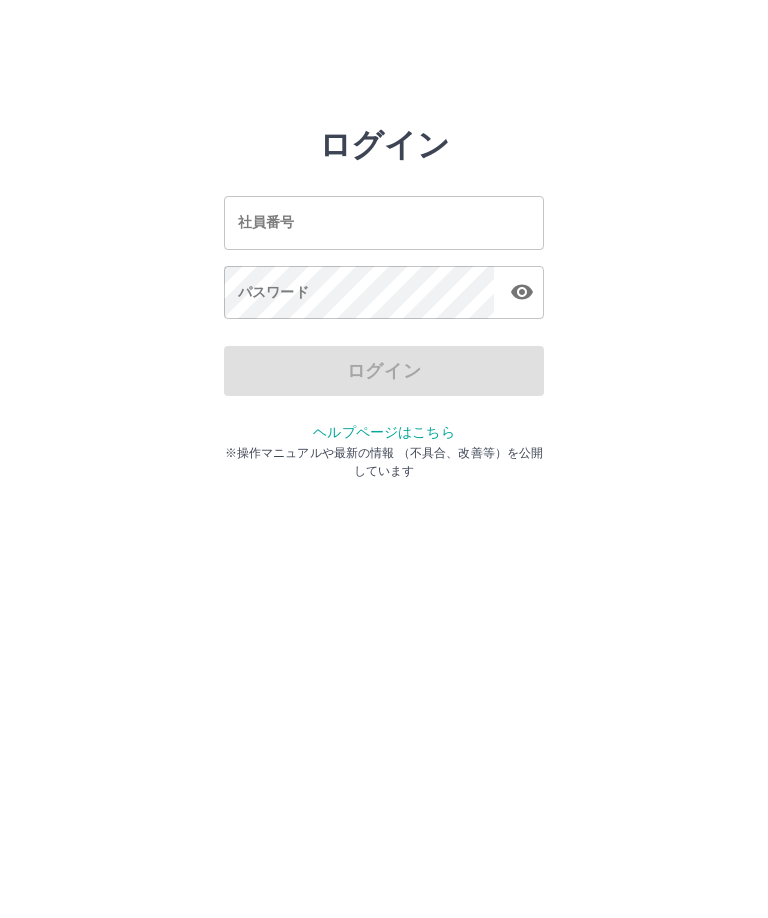scroll, scrollTop: 0, scrollLeft: 0, axis: both 